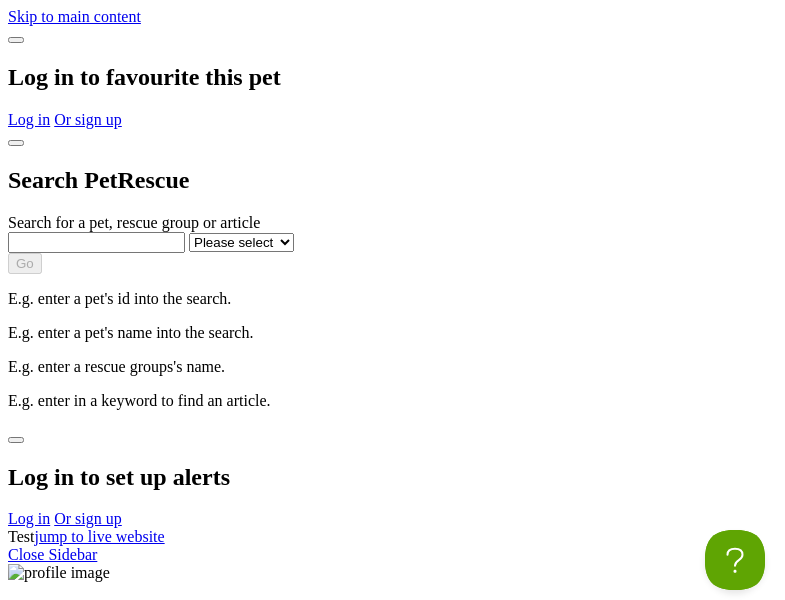 scroll, scrollTop: 0, scrollLeft: 0, axis: both 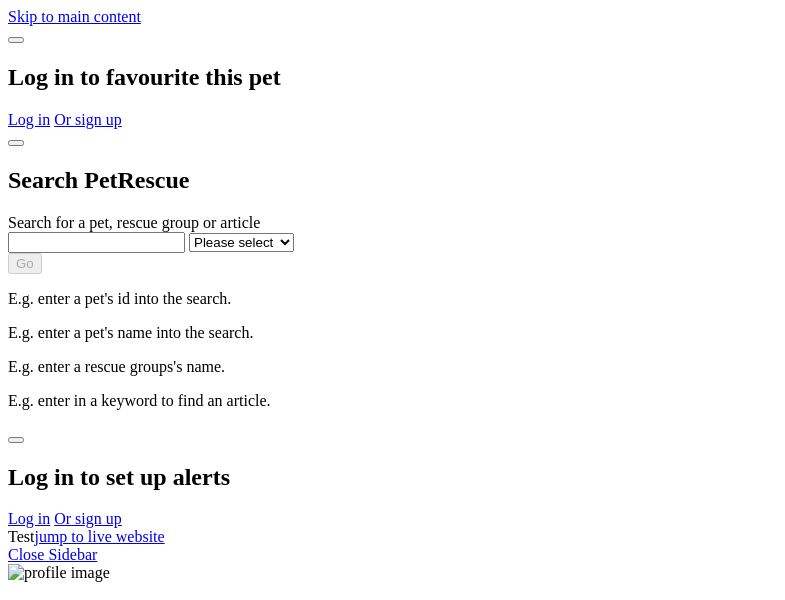 select 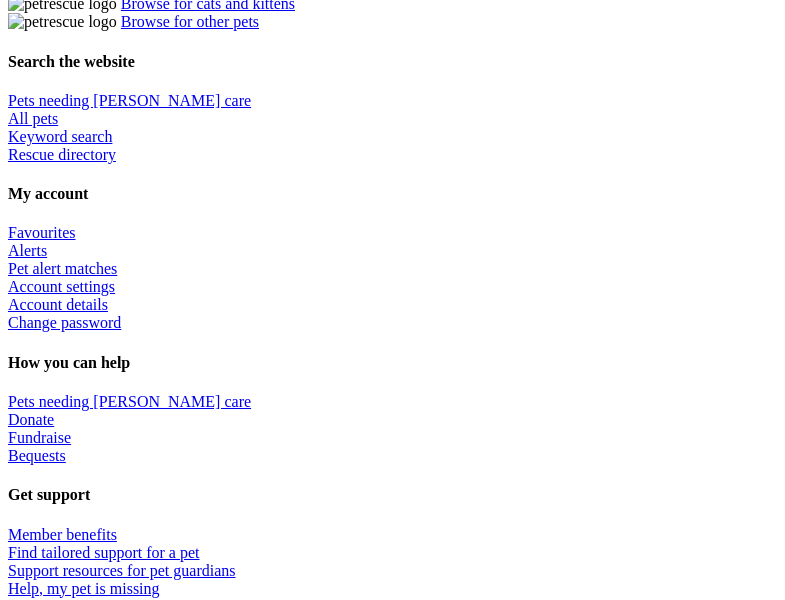 click at bounding box center [412, 2174] 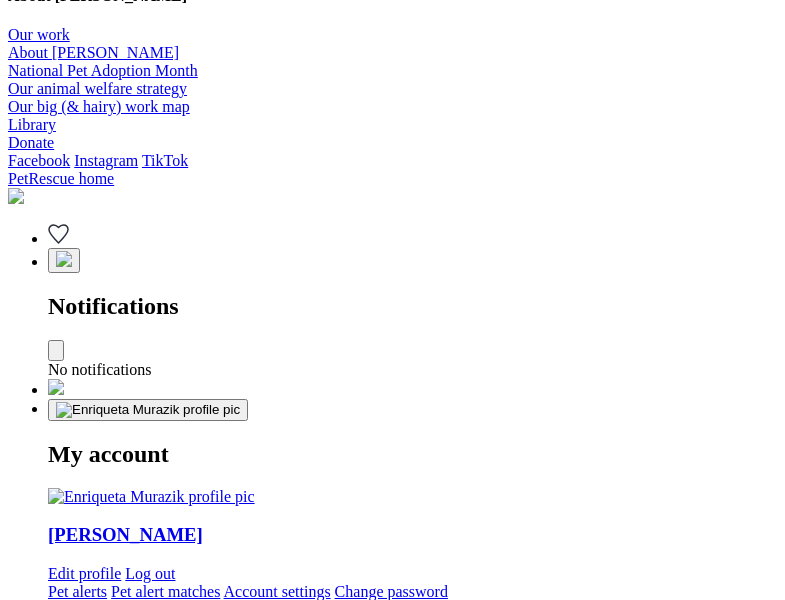 click at bounding box center (335, 2251) 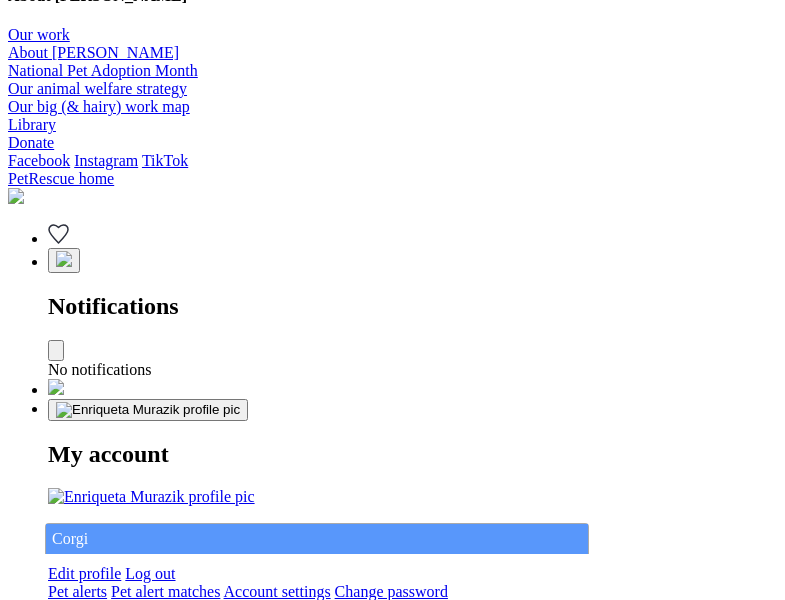 type on "Corgi" 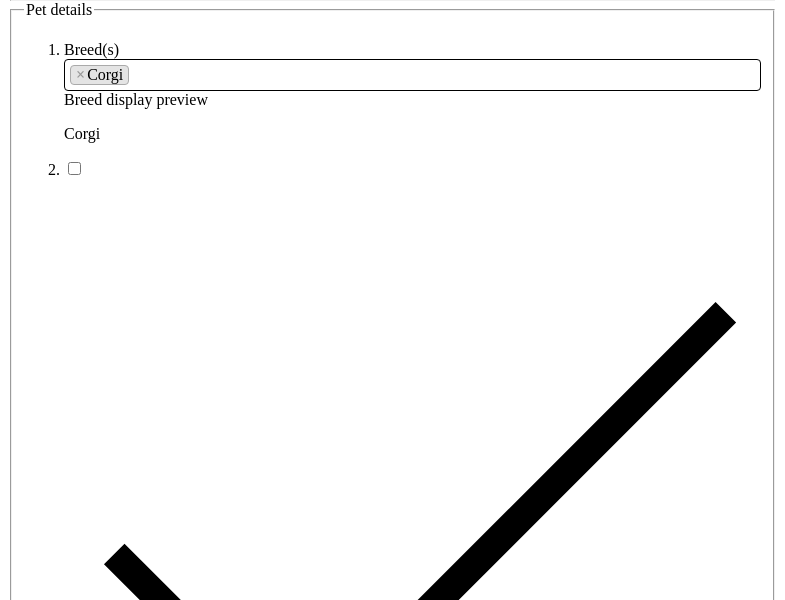 click at bounding box center (293, 6344) 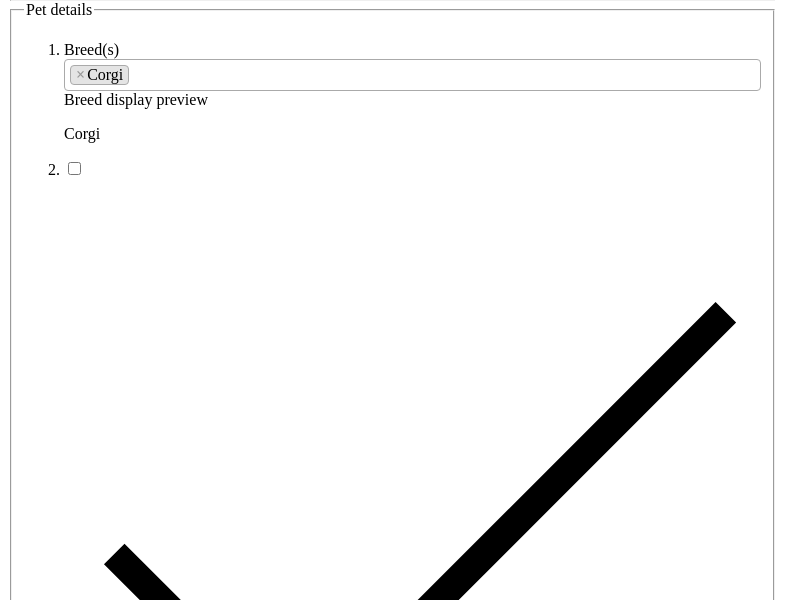 click on "[GEOGRAPHIC_DATA]" at bounding box center (412, 6380) 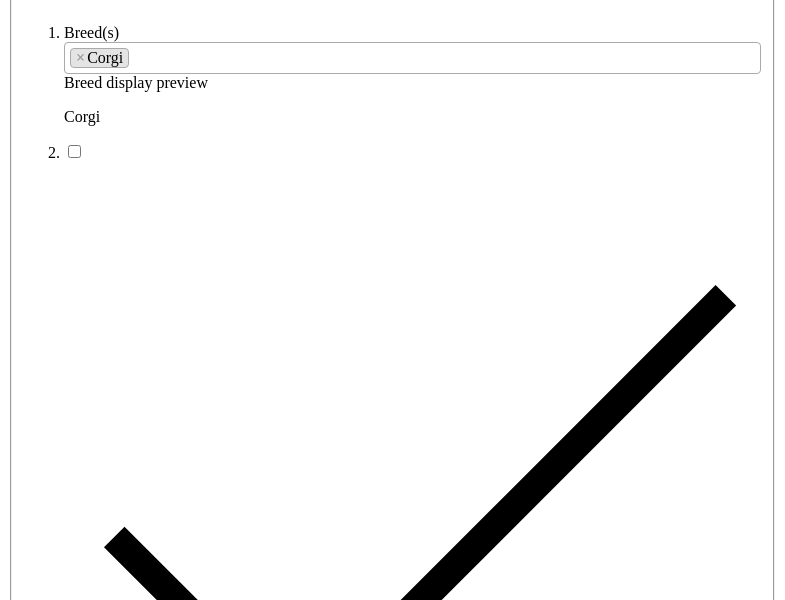 type on "[GEOGRAPHIC_DATA]" 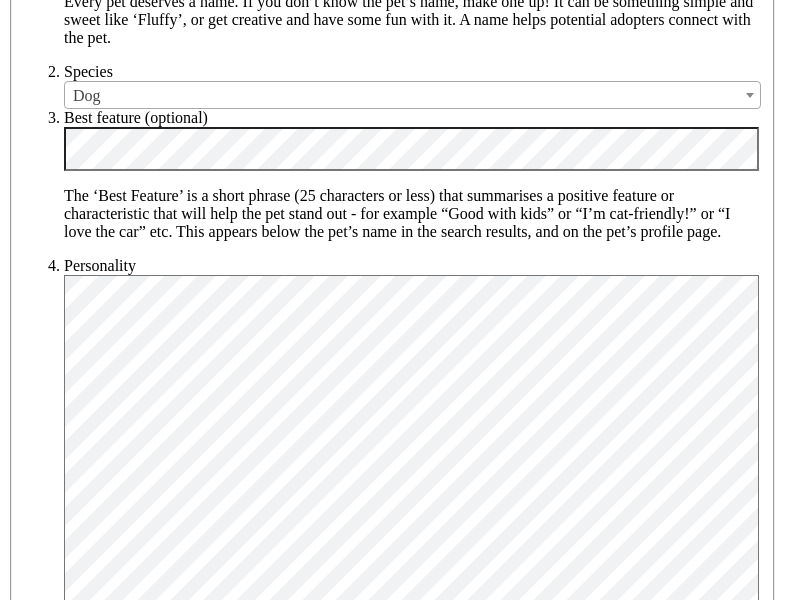 click on "[DEMOGRAPHIC_DATA]" at bounding box center (208, 1797) 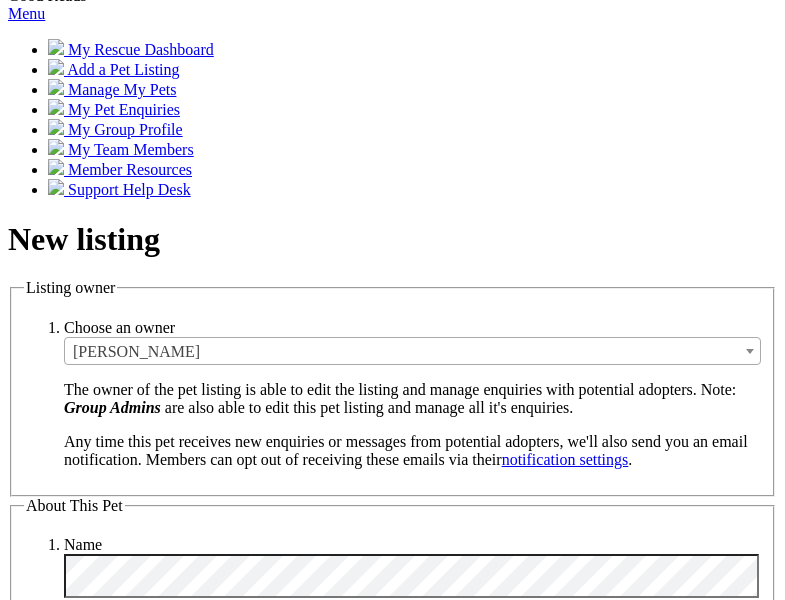 click on "Small" at bounding box center (138, 5335) 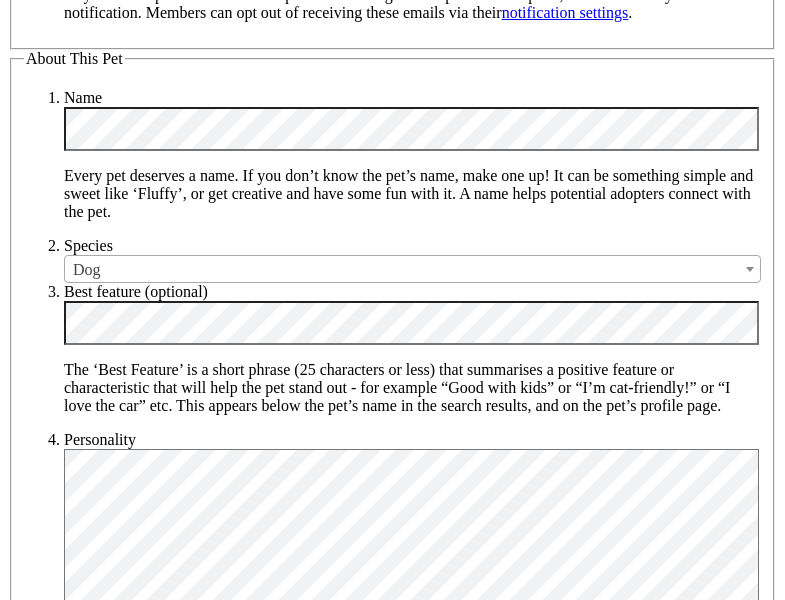 click on "Yes" at bounding box center (131, 6336) 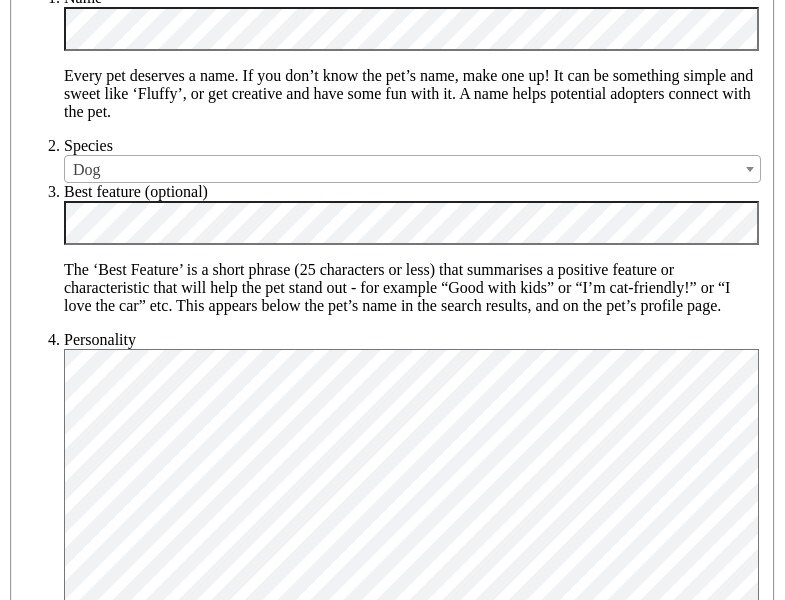 type on "14FEO934M45O193" 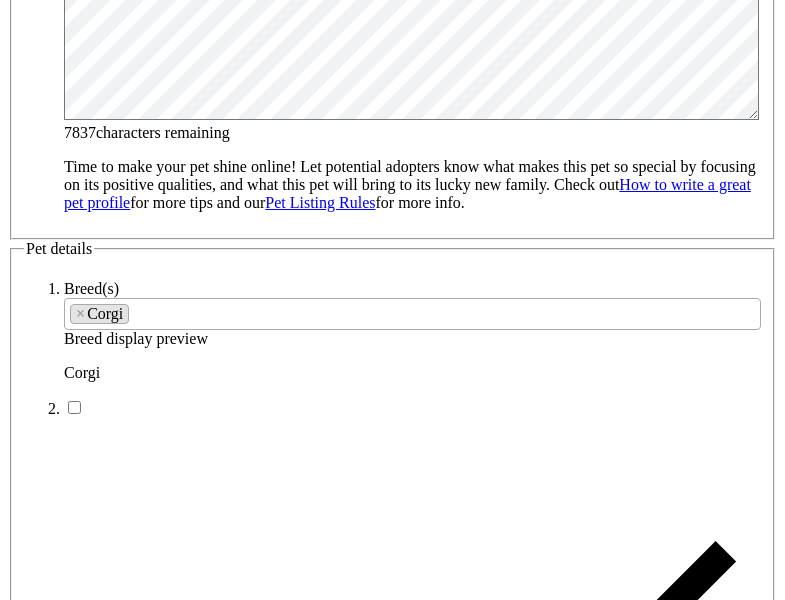 click on "SA" at bounding box center [90, 10336] 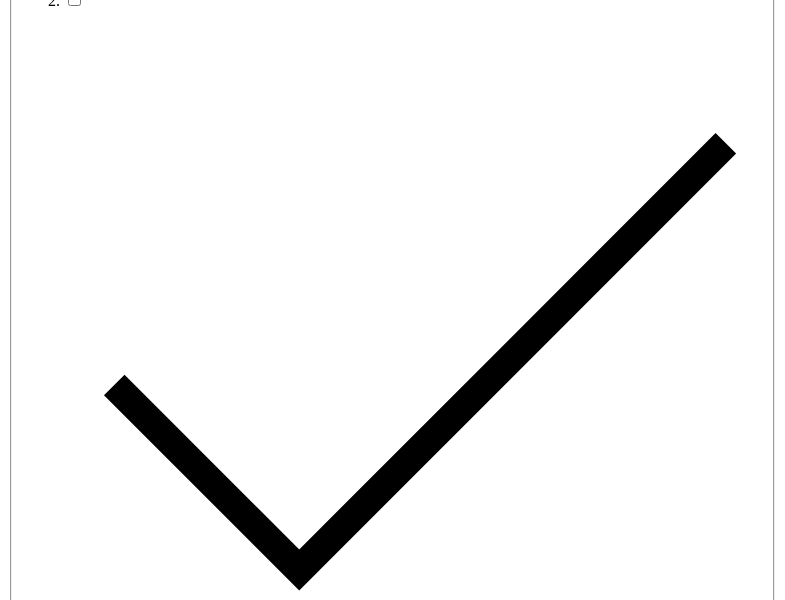 click on "Email" at bounding box center (139, 17821) 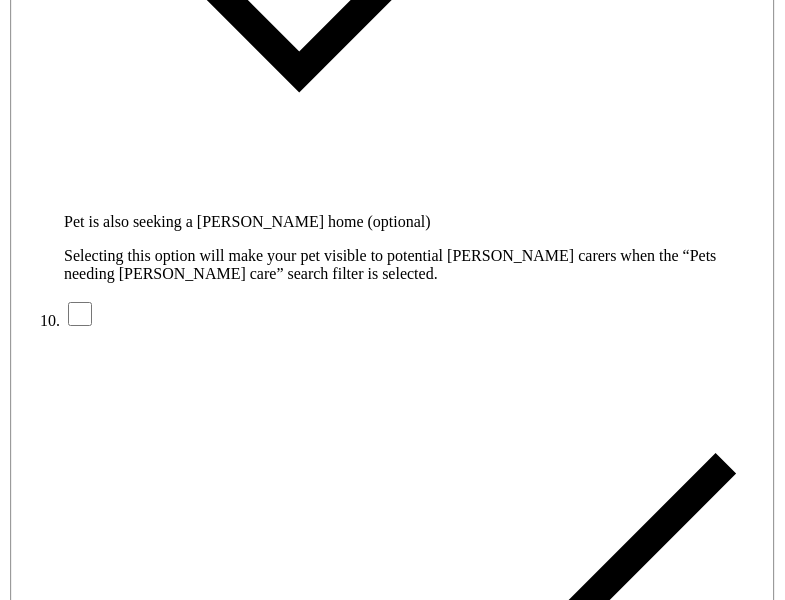 click on "Create Listing" at bounding box center (113, 16121) 